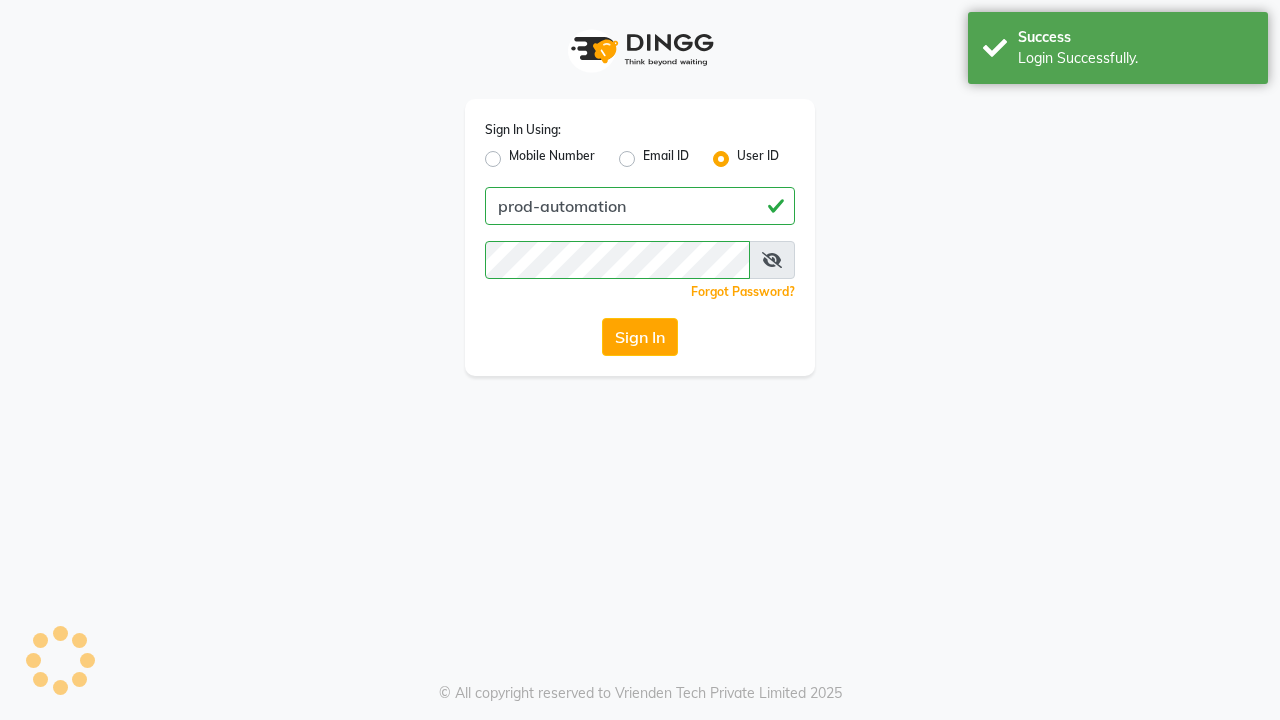 scroll, scrollTop: 0, scrollLeft: 0, axis: both 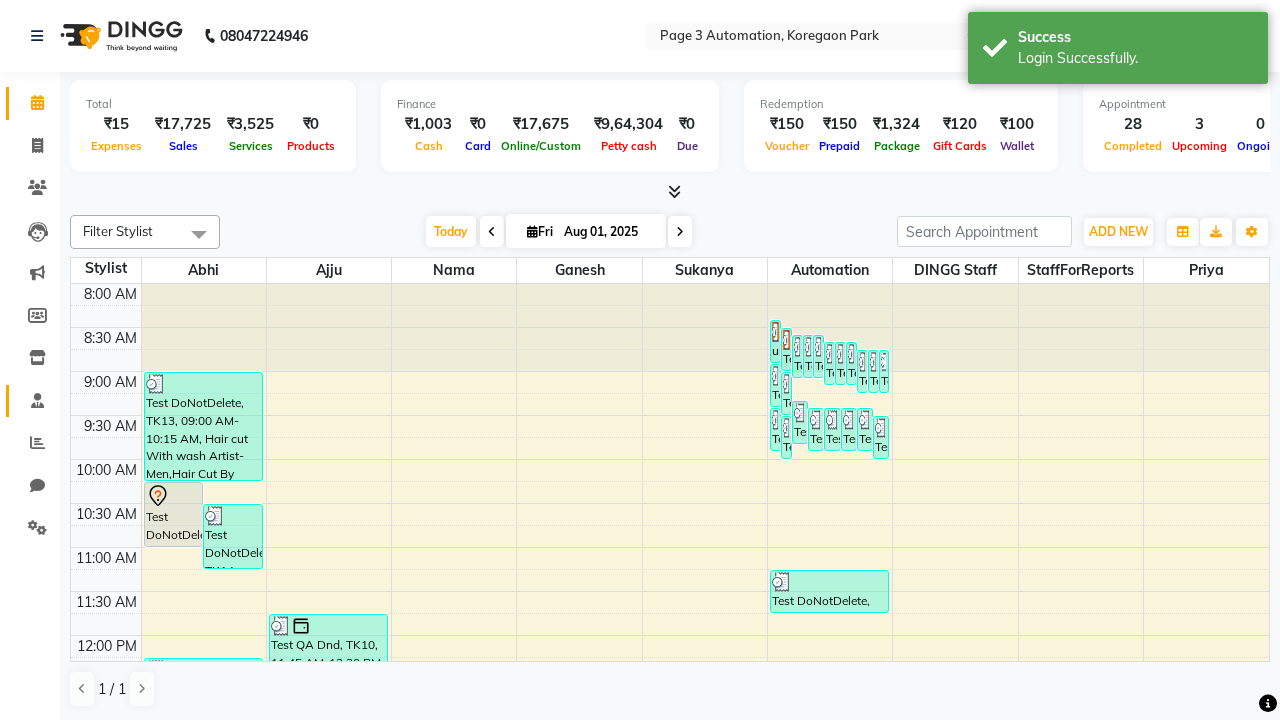 click 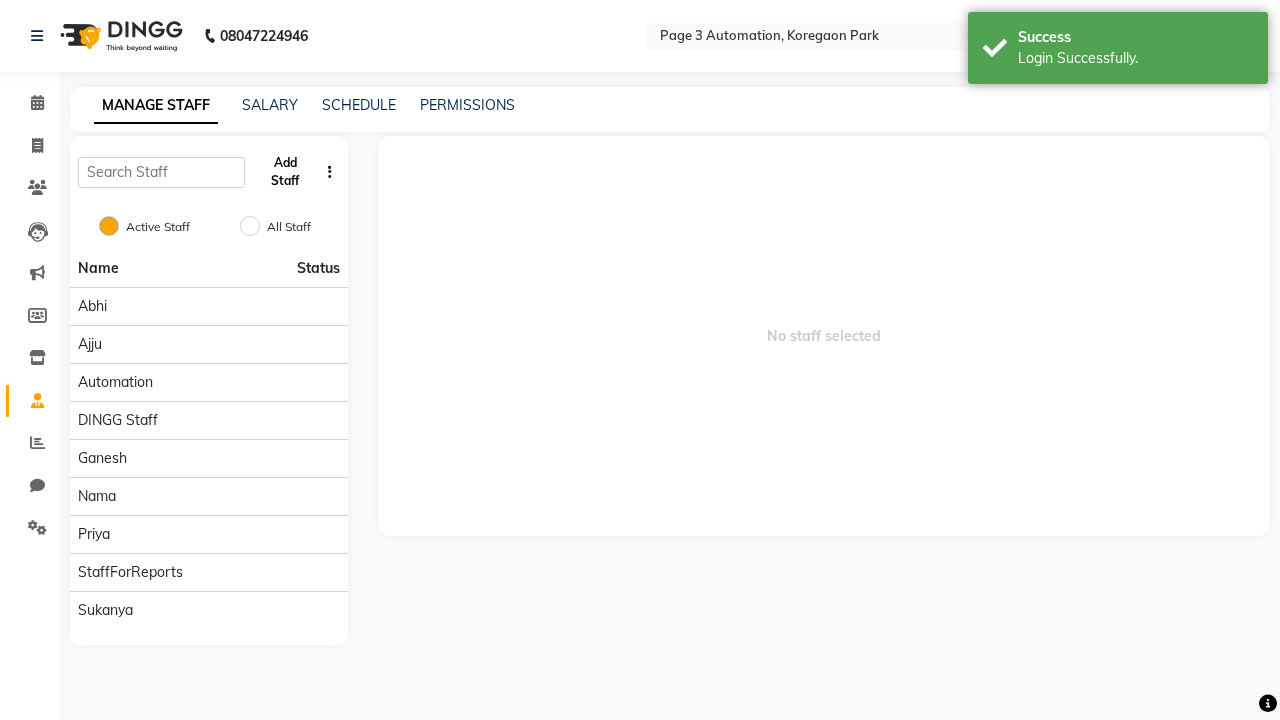 click on "Add Staff" 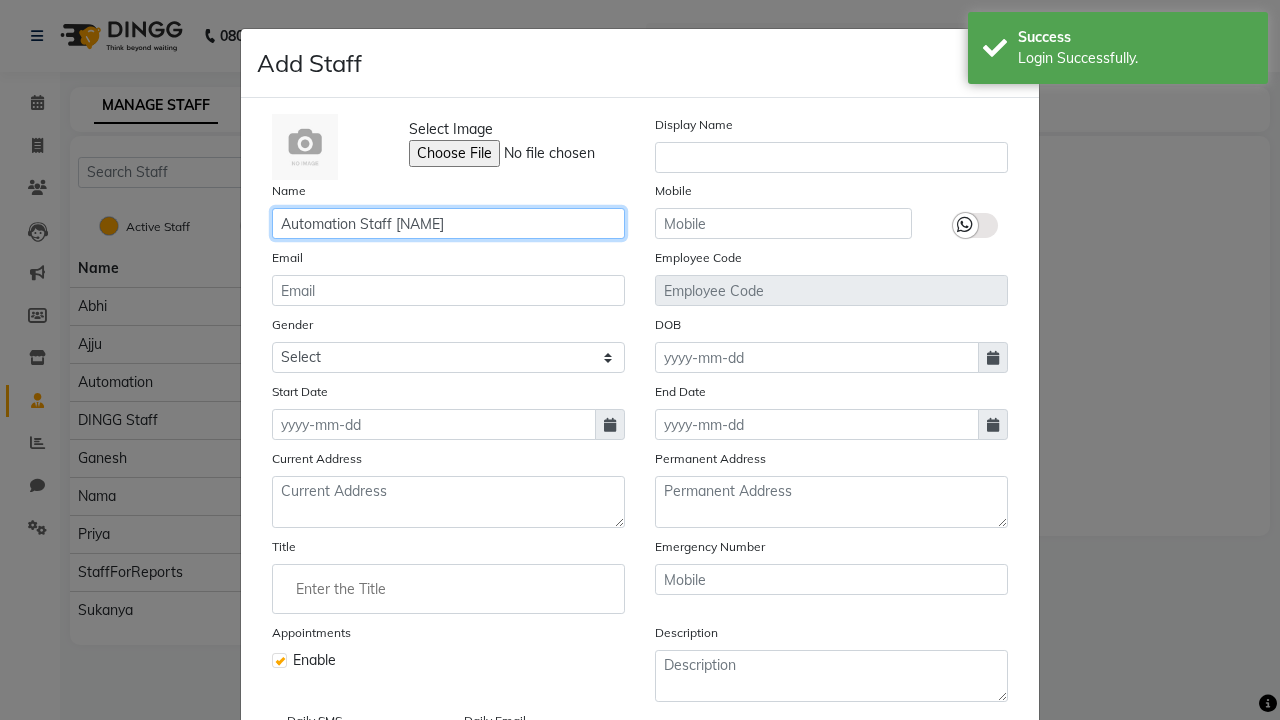 type on "Automation Staff [NAME]" 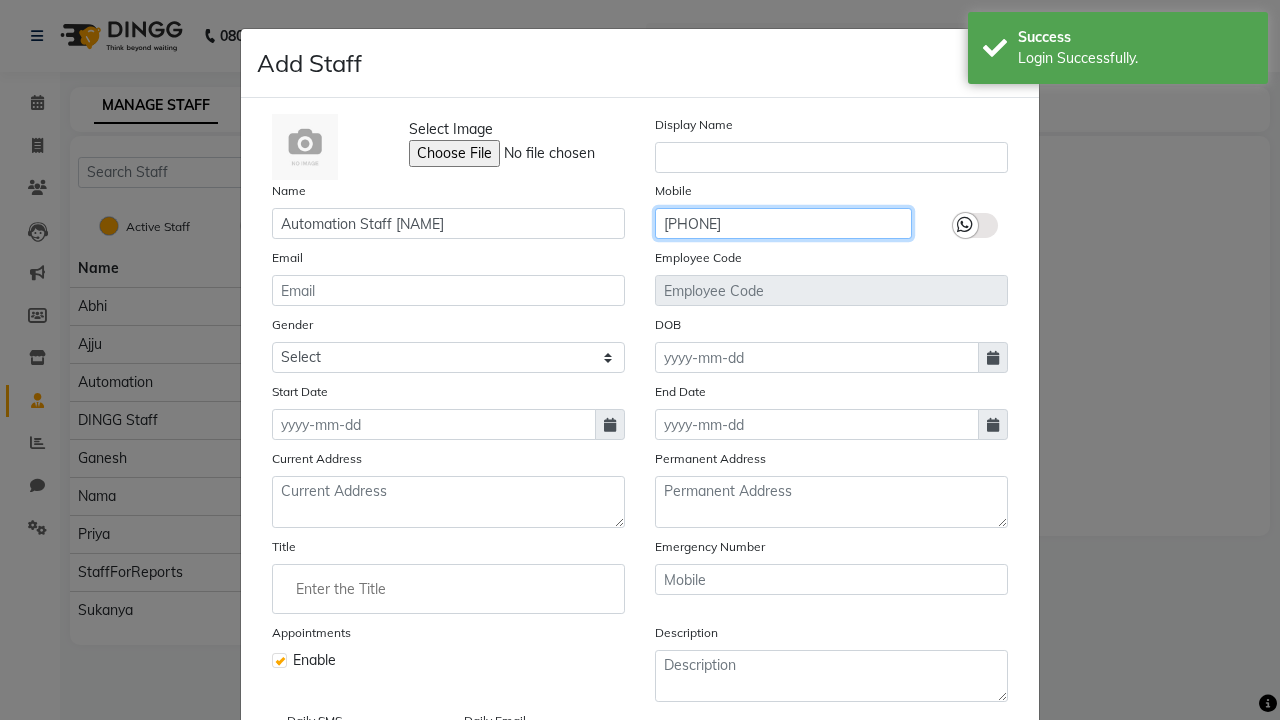 type on "[PHONE]" 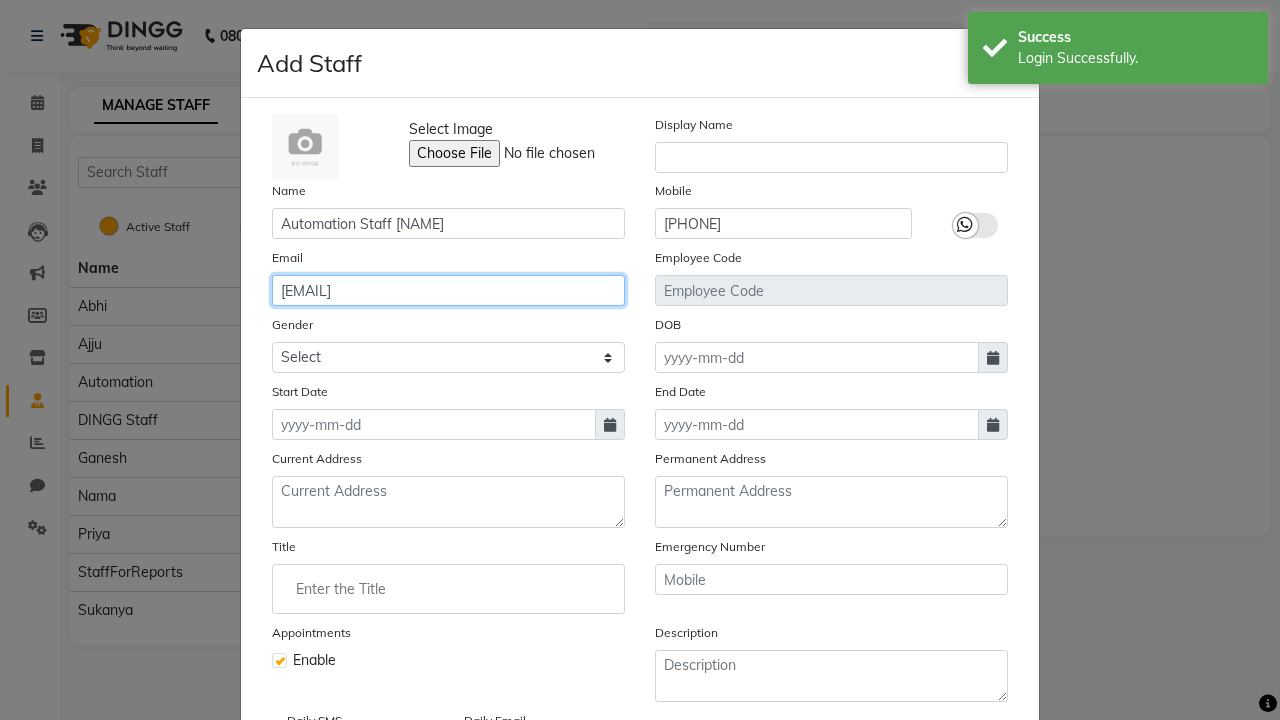 type on "[EMAIL]" 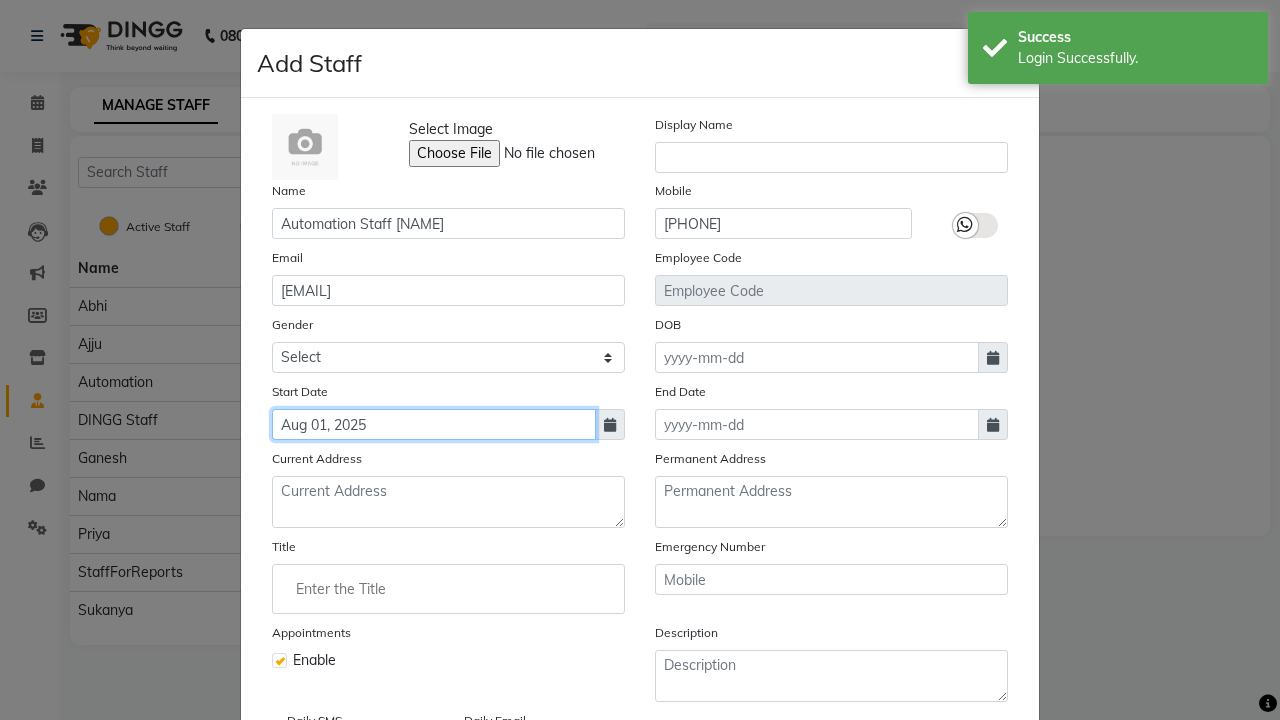 type on "Aug 01, 2025" 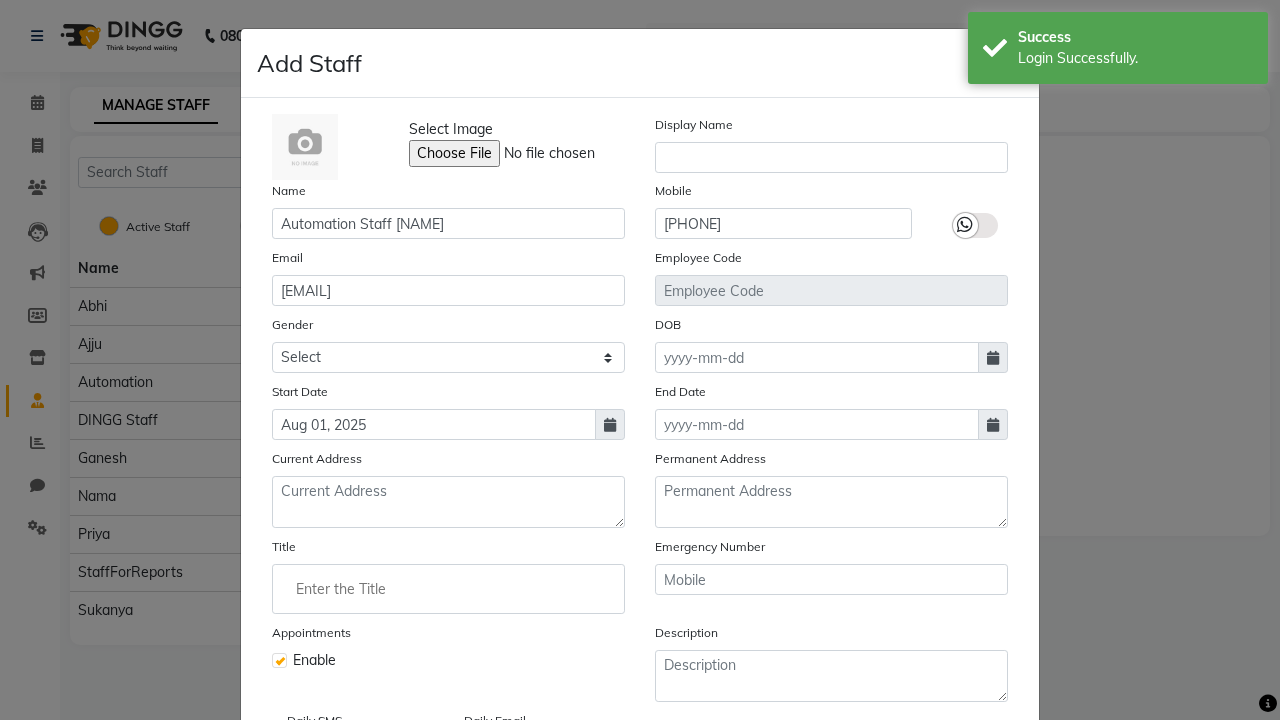 click on "Save" at bounding box center (988, 814) 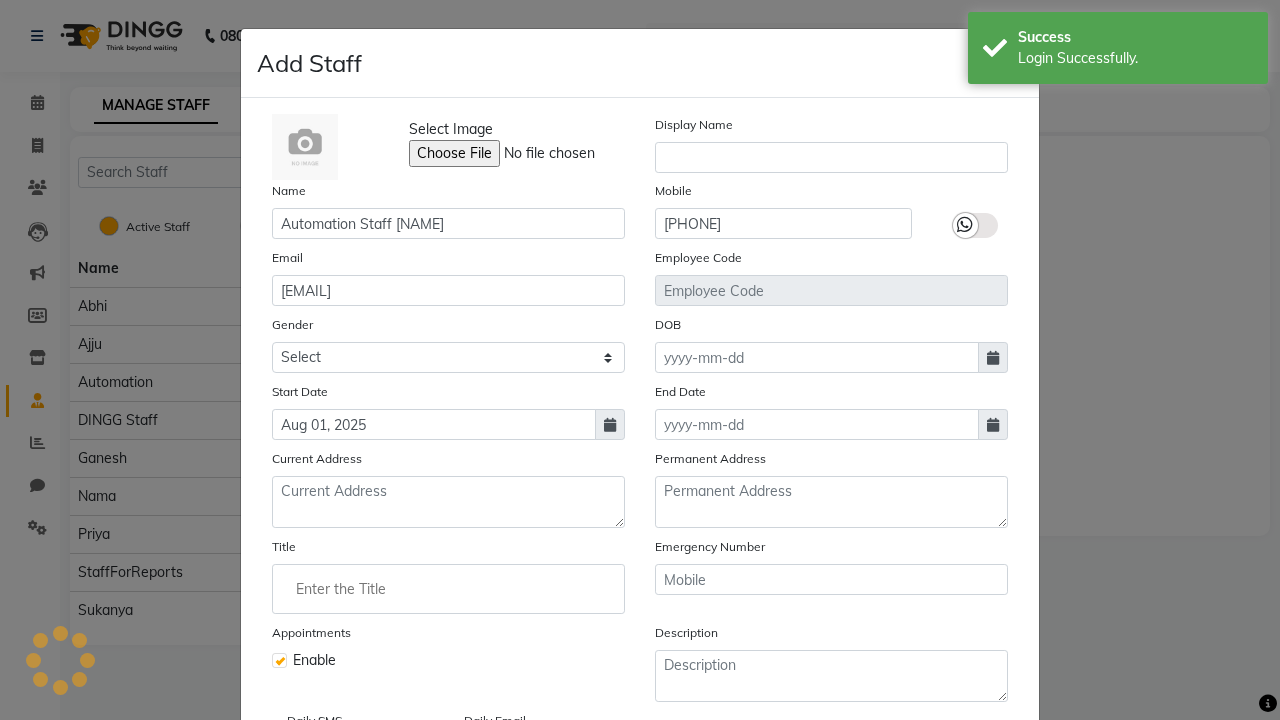 scroll, scrollTop: 162, scrollLeft: 0, axis: vertical 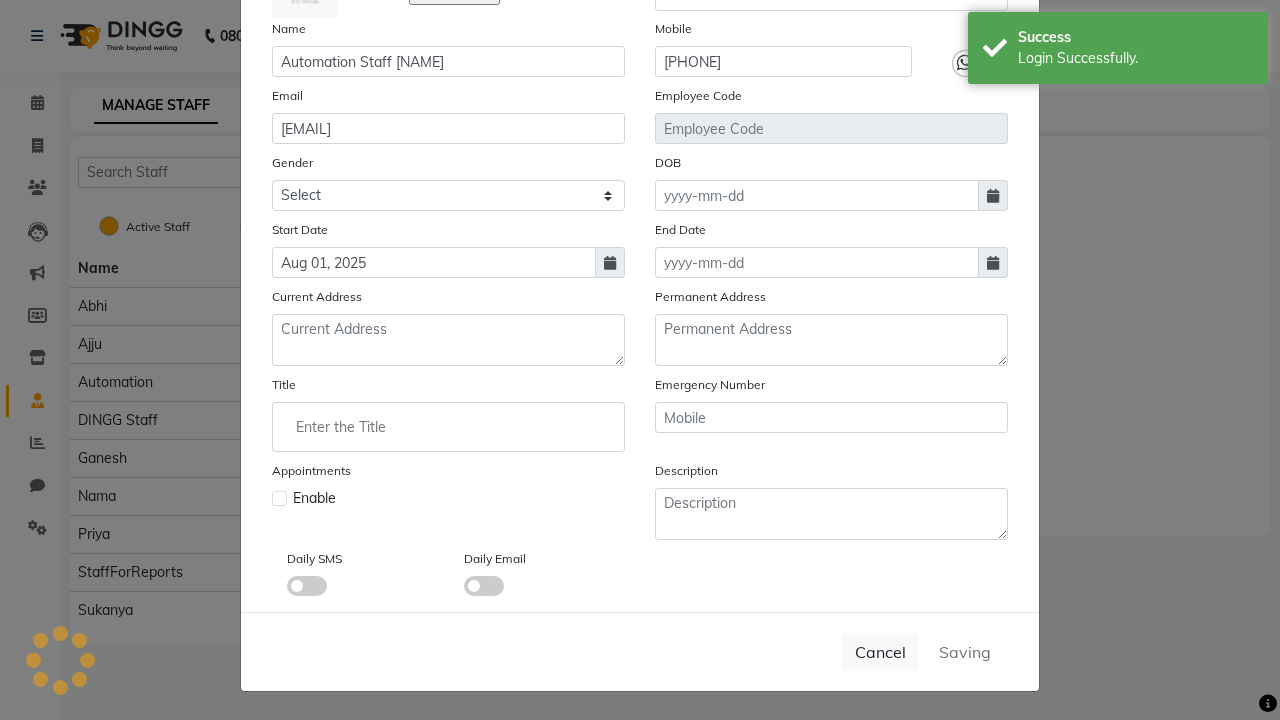type 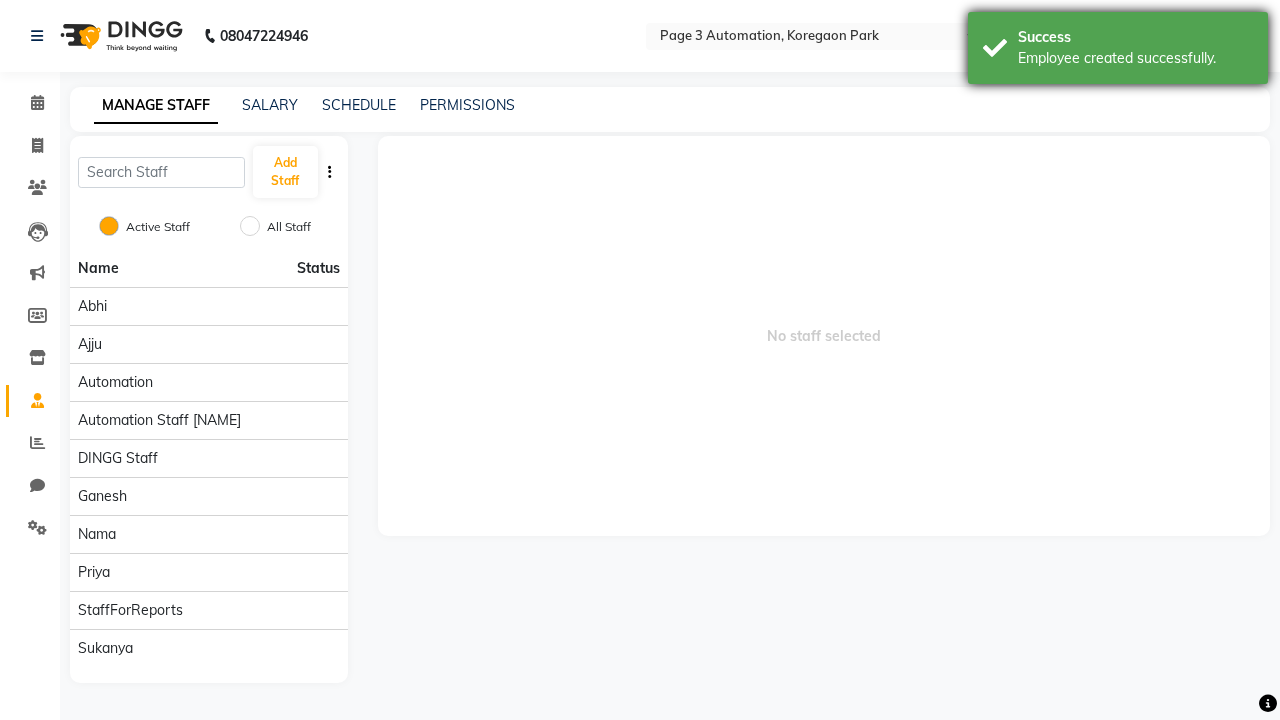 click on "Employee created successfully." at bounding box center [1135, 58] 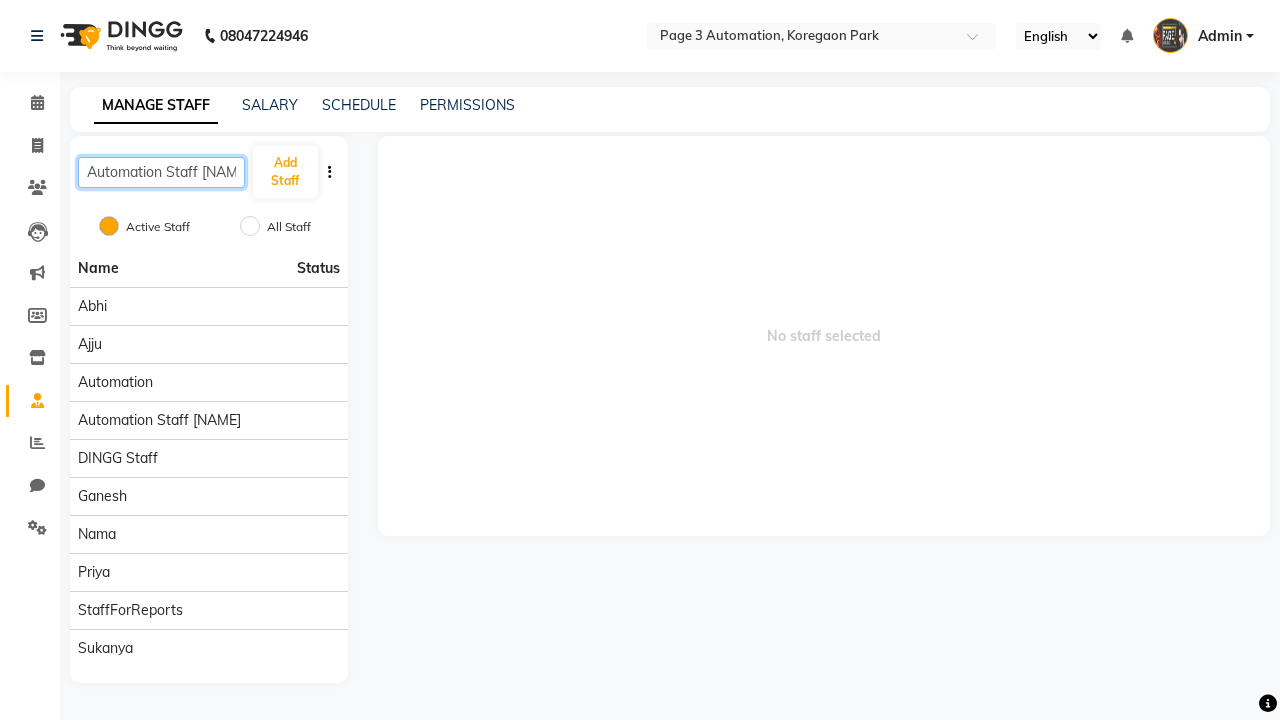 scroll, scrollTop: 0, scrollLeft: 7, axis: horizontal 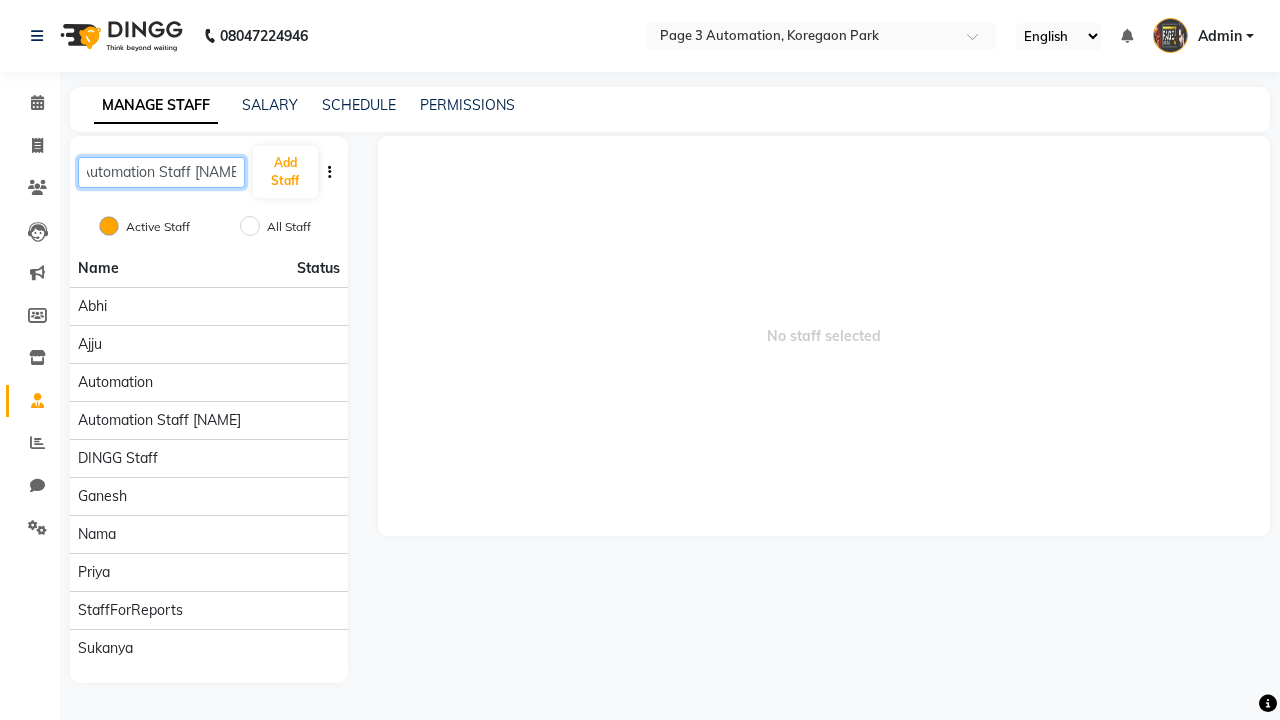type on "Automation Staff [NAME]" 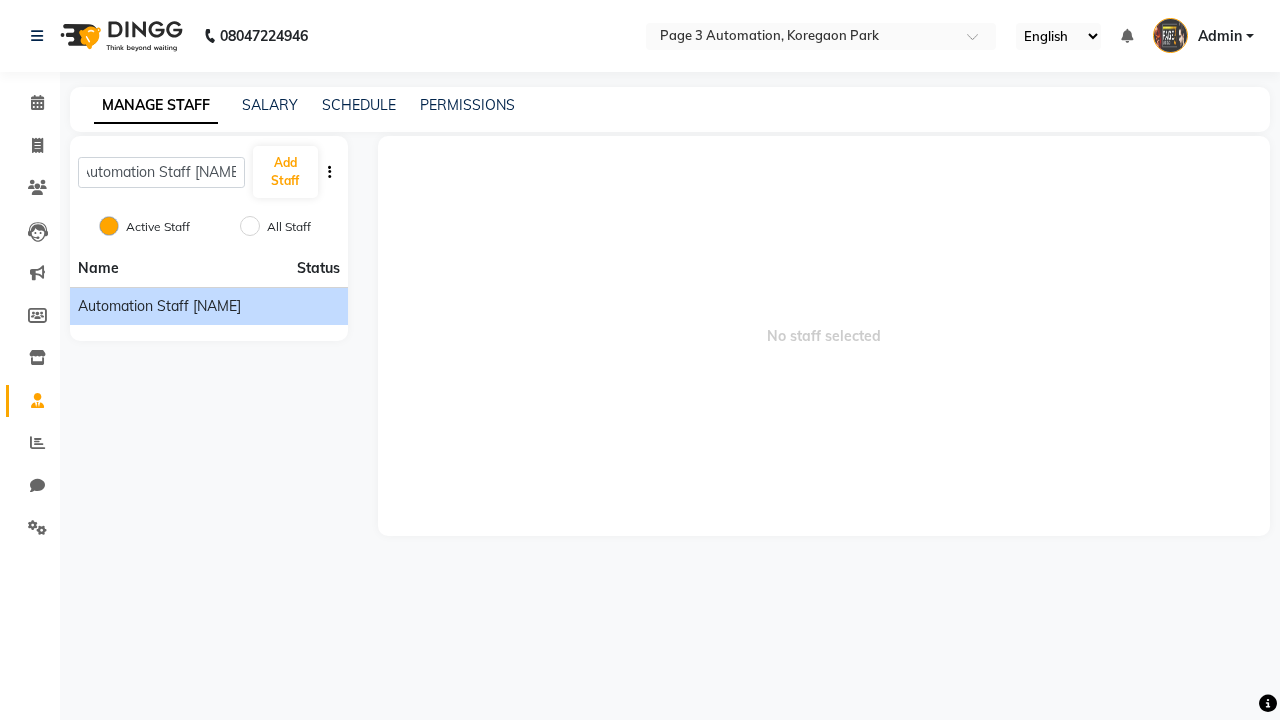 click on "Automation Staff [NAME]" 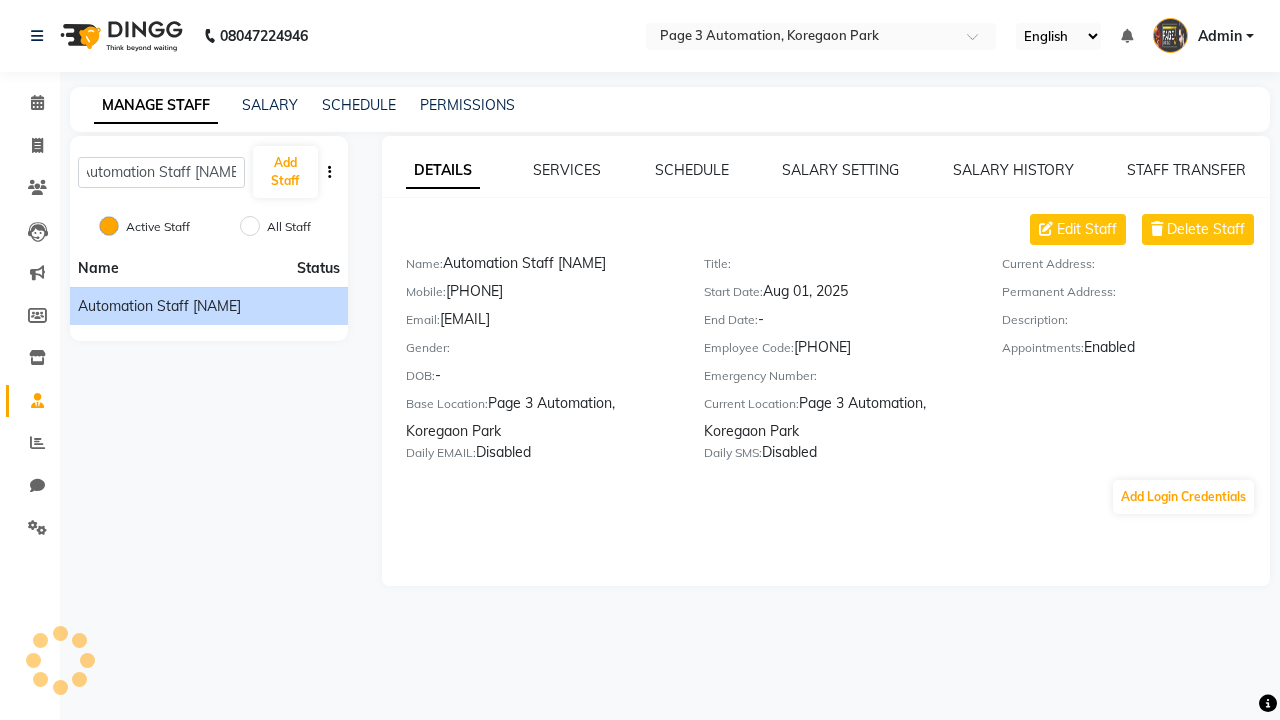 scroll, scrollTop: 0, scrollLeft: 0, axis: both 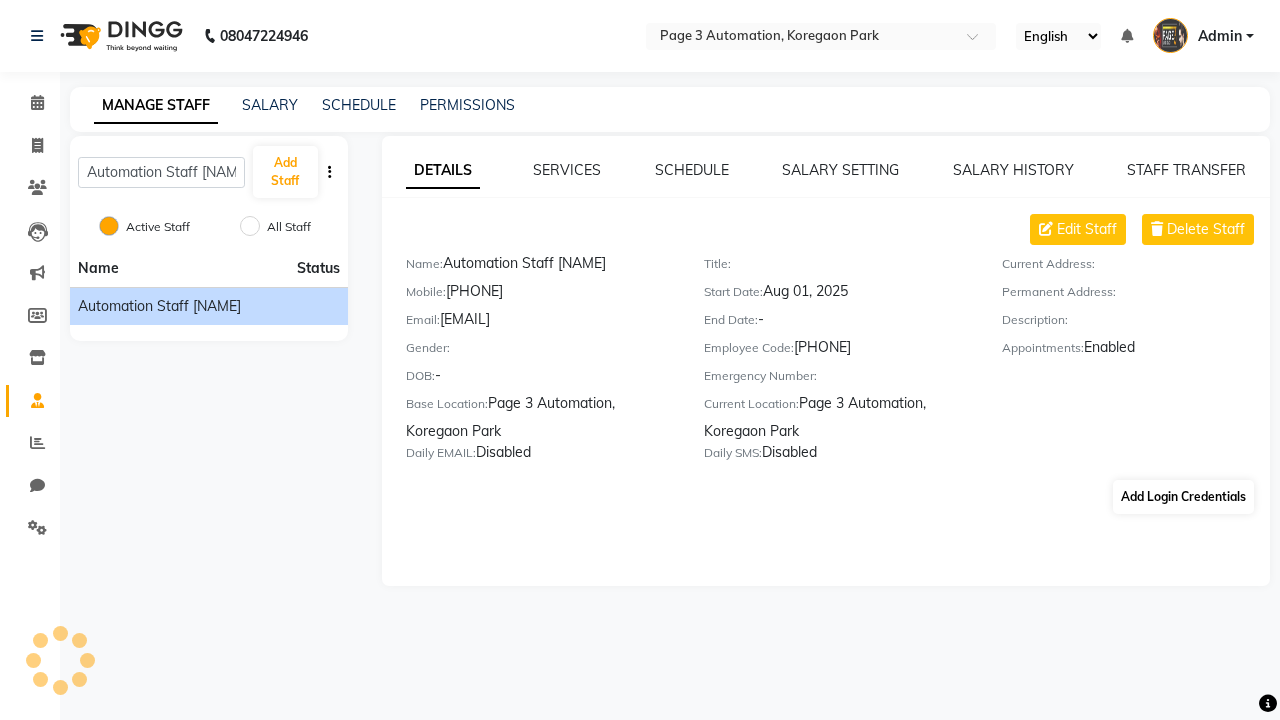 click on "Add Login Credentials" 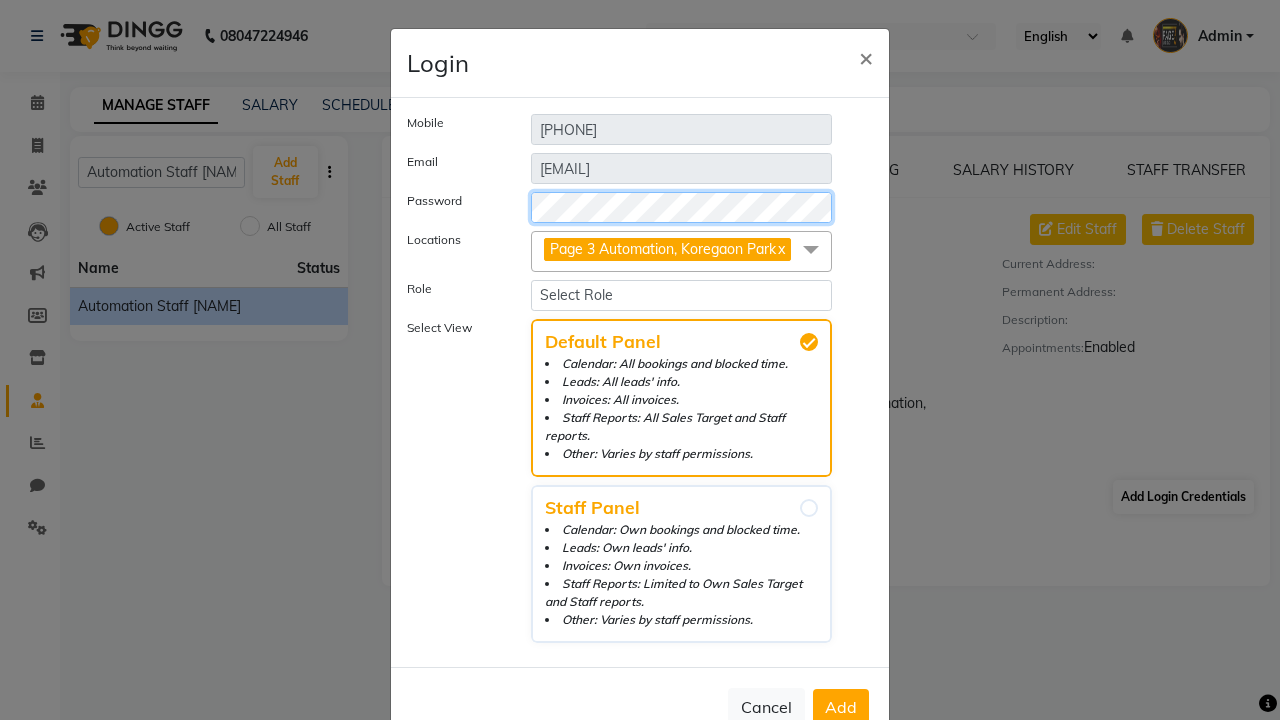 select on "4595" 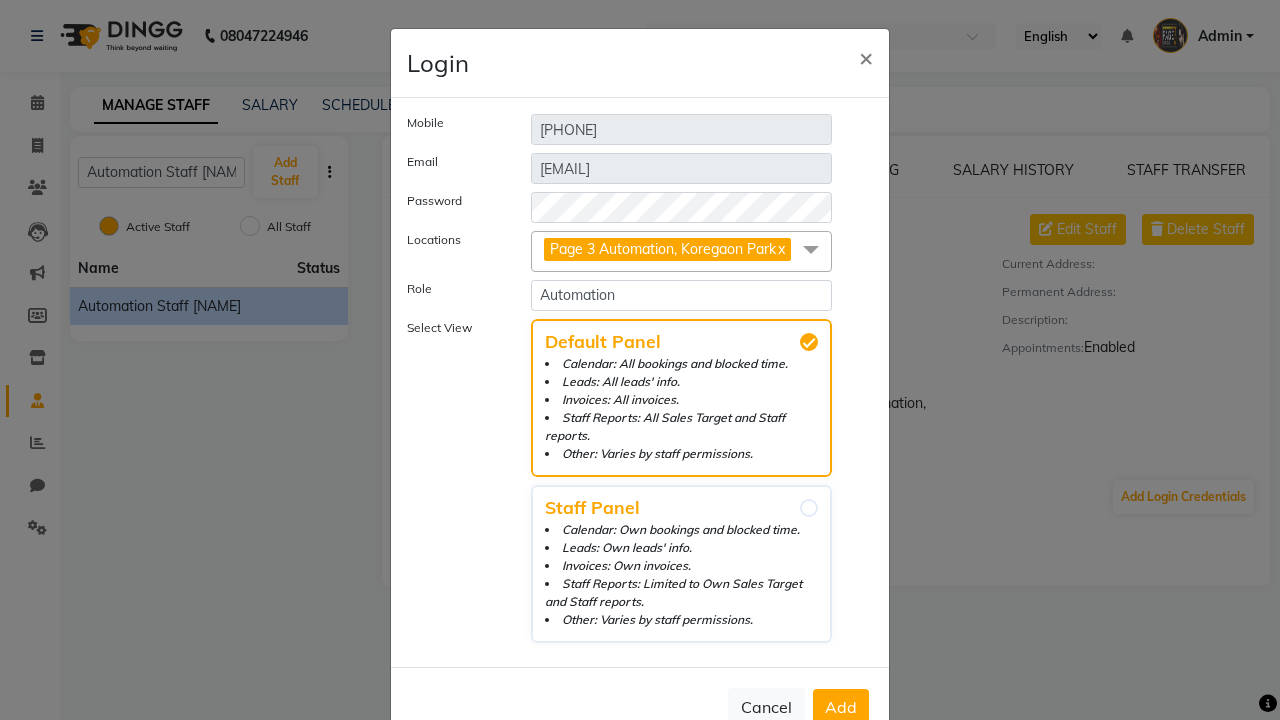 click on "Add" 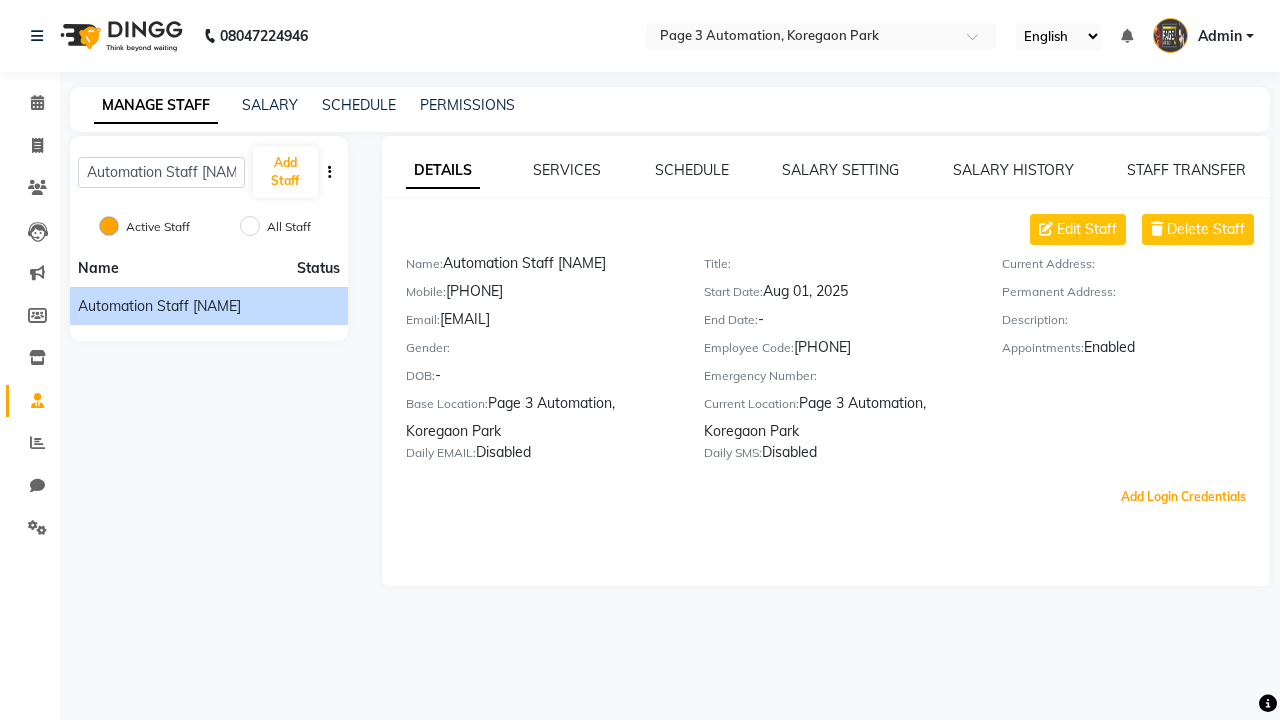scroll, scrollTop: 5, scrollLeft: 0, axis: vertical 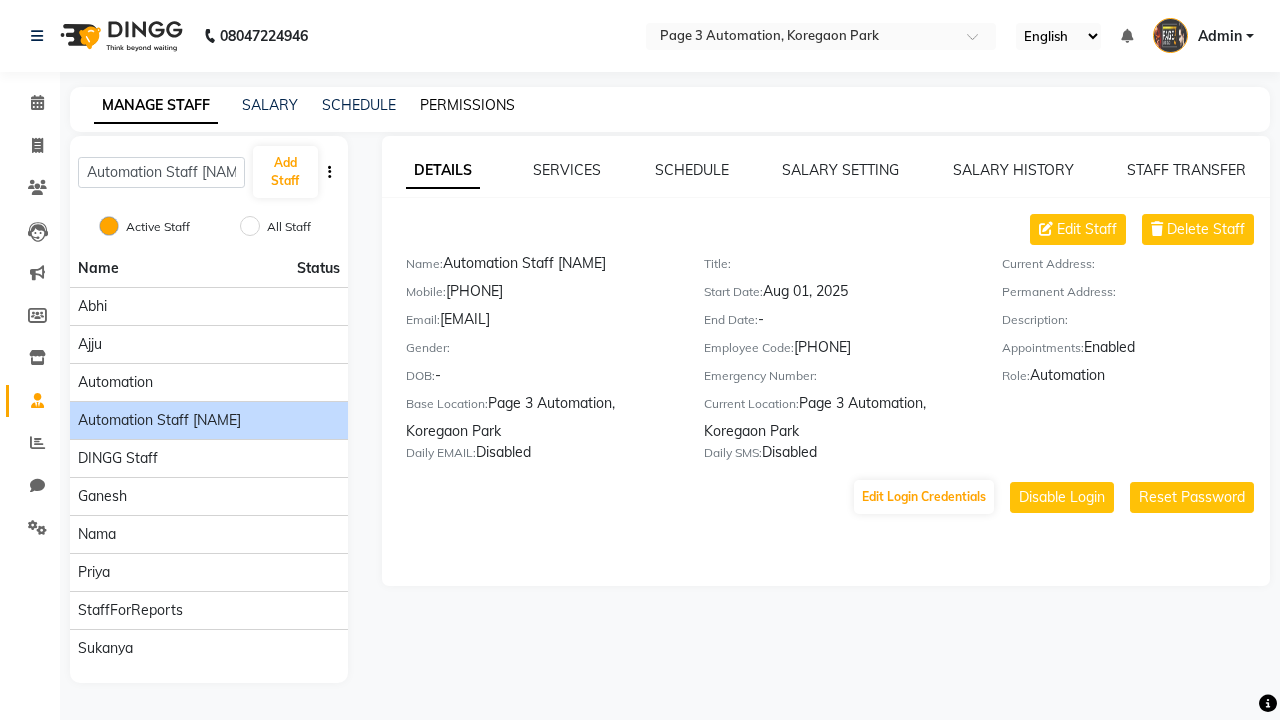 click on "PERMISSIONS" 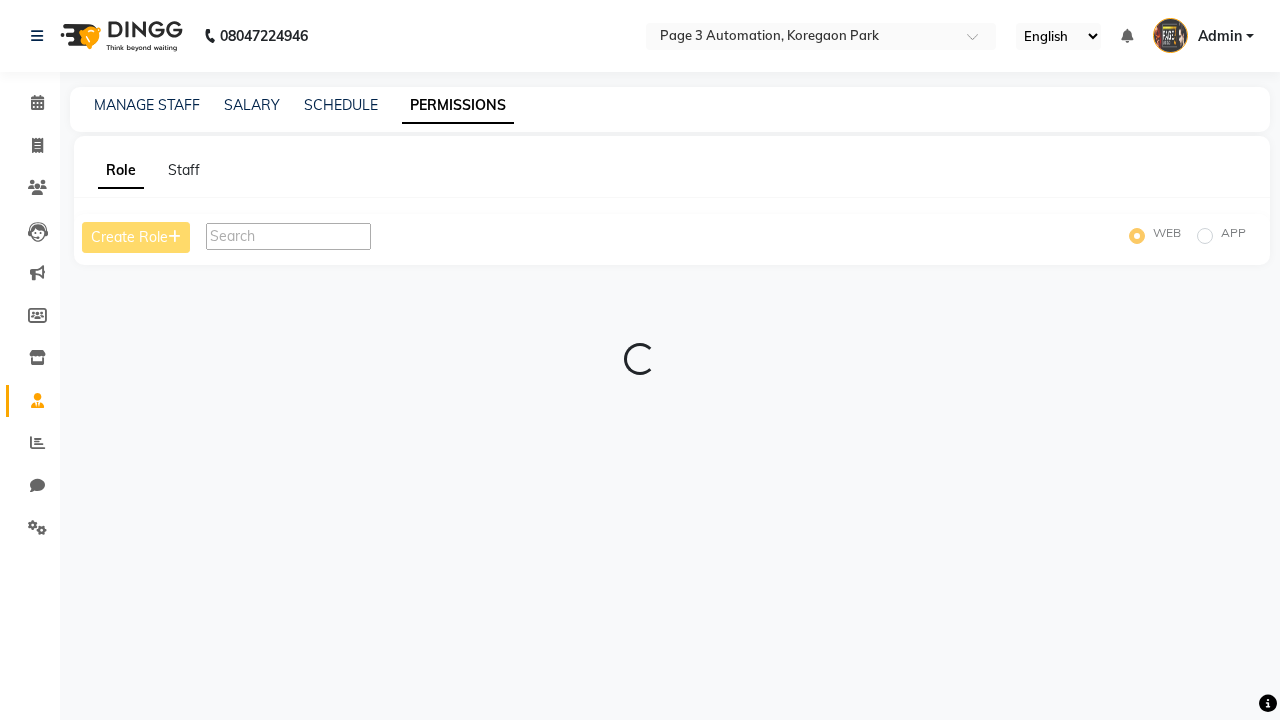 scroll, scrollTop: 0, scrollLeft: 0, axis: both 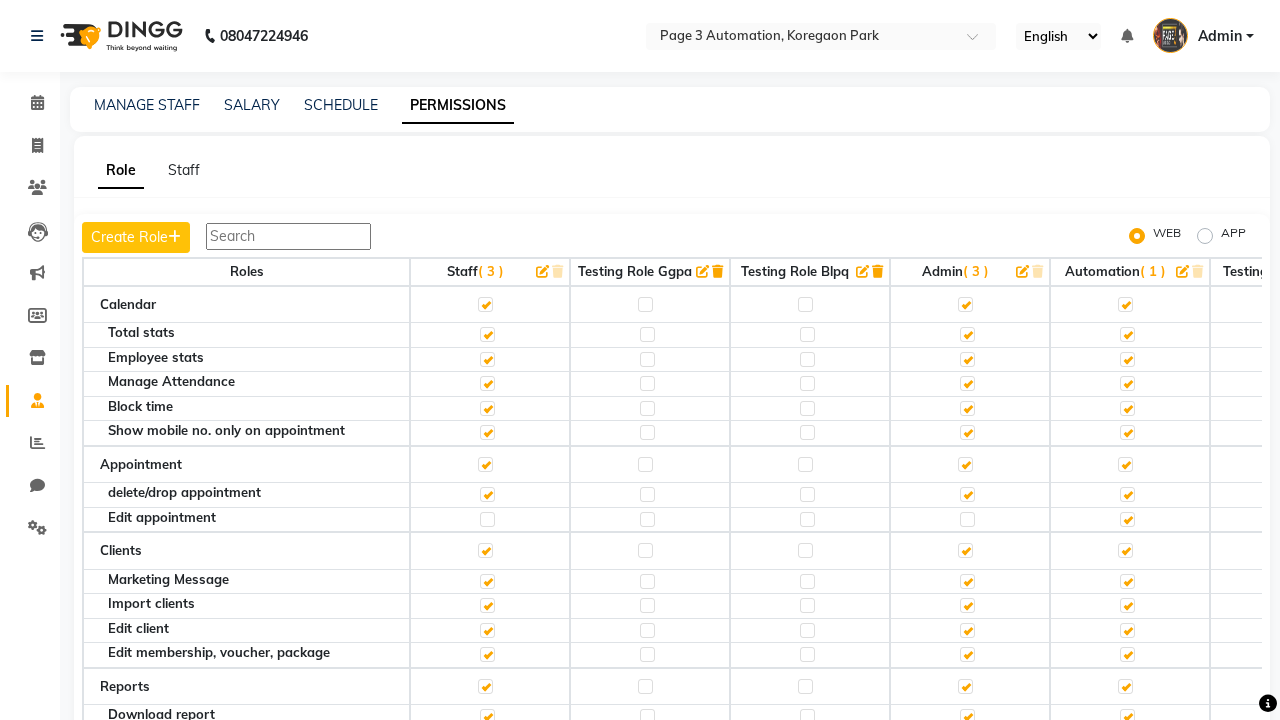click 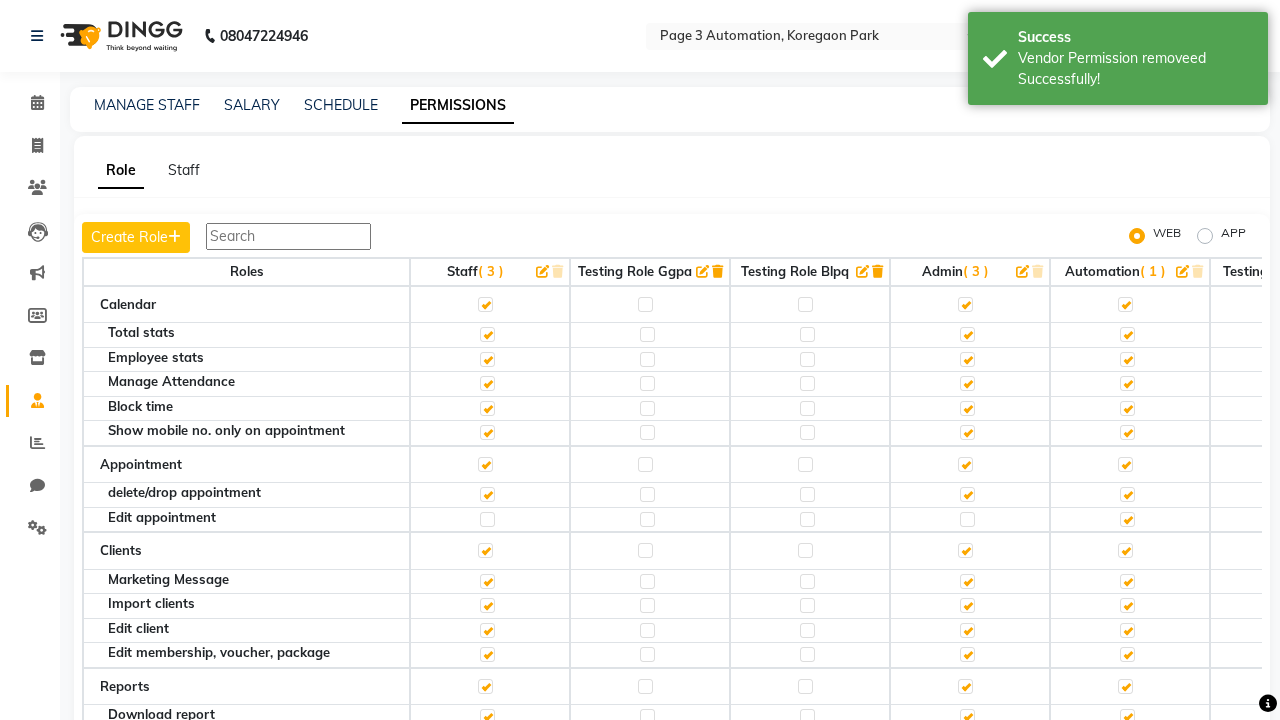 scroll, scrollTop: 3002, scrollLeft: 0, axis: vertical 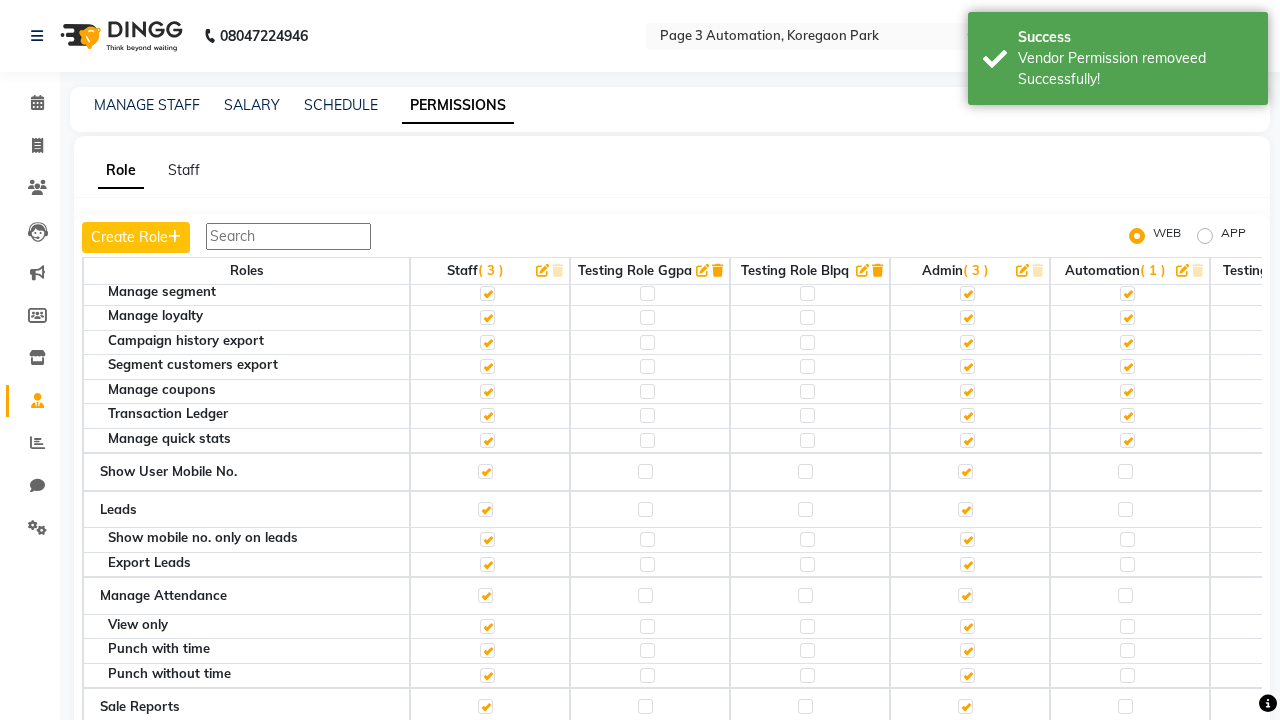 click 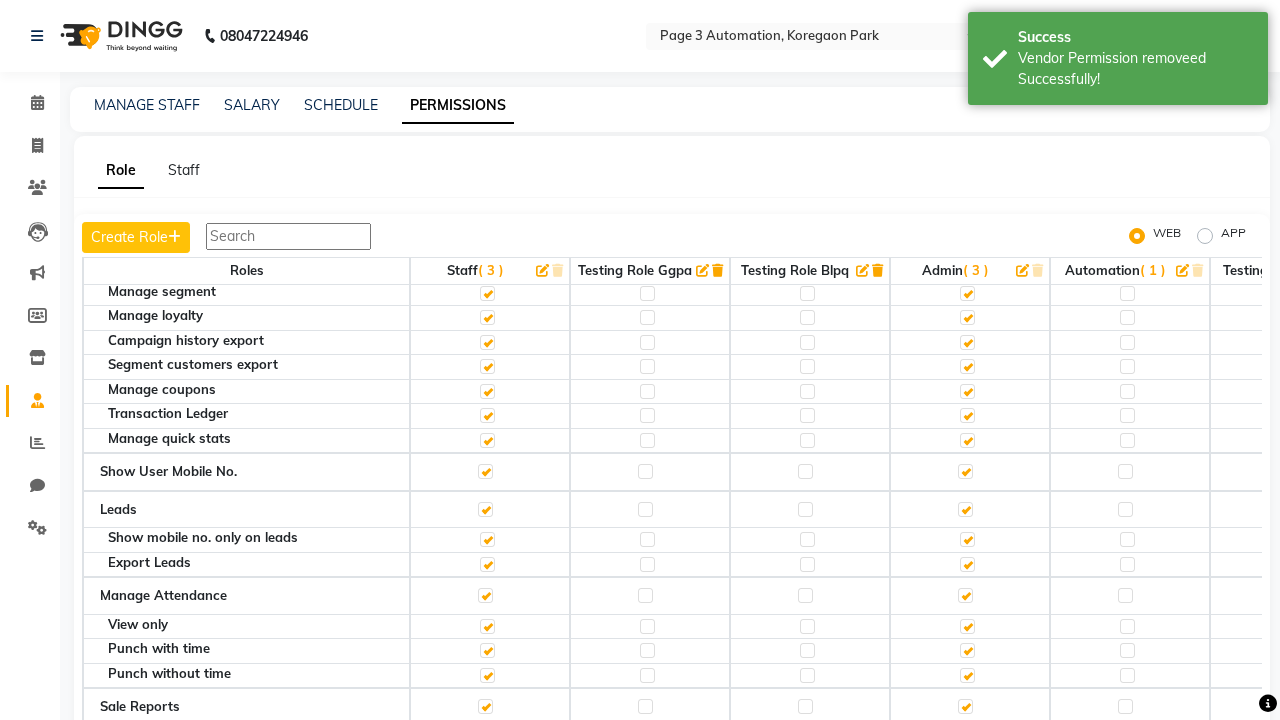 scroll, scrollTop: 2731, scrollLeft: 0, axis: vertical 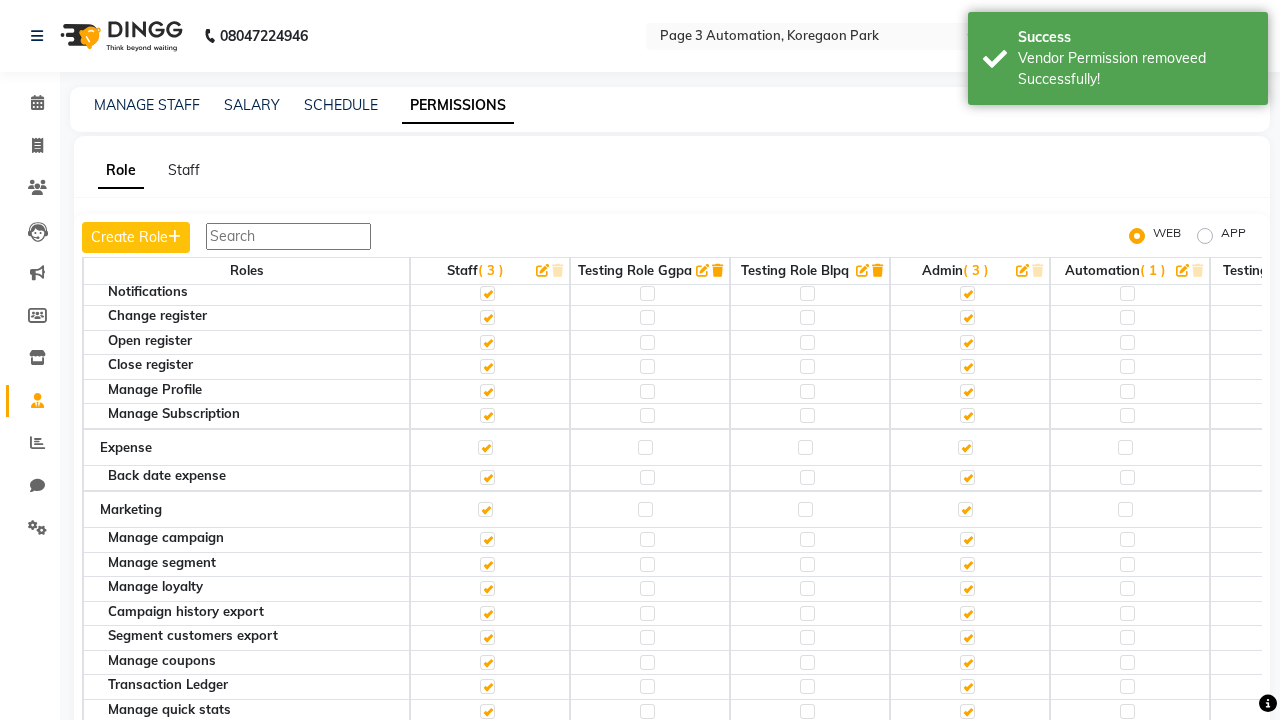 click 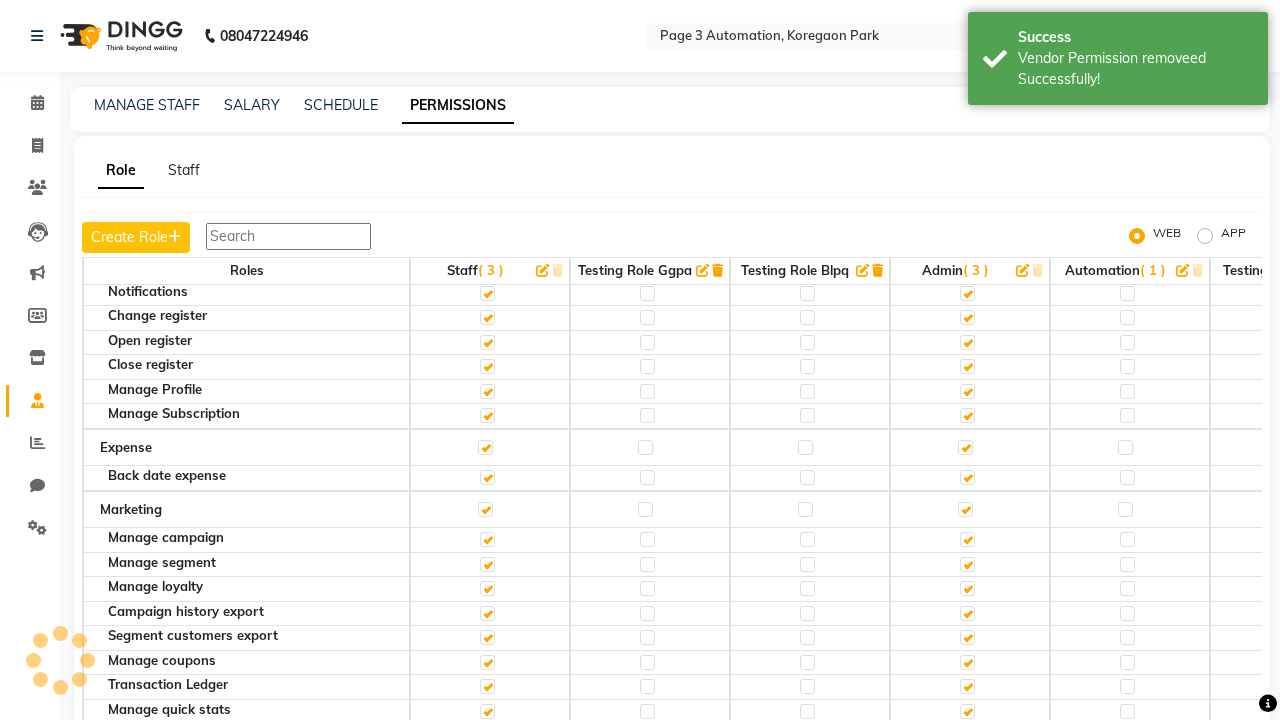 scroll, scrollTop: 6319, scrollLeft: 0, axis: vertical 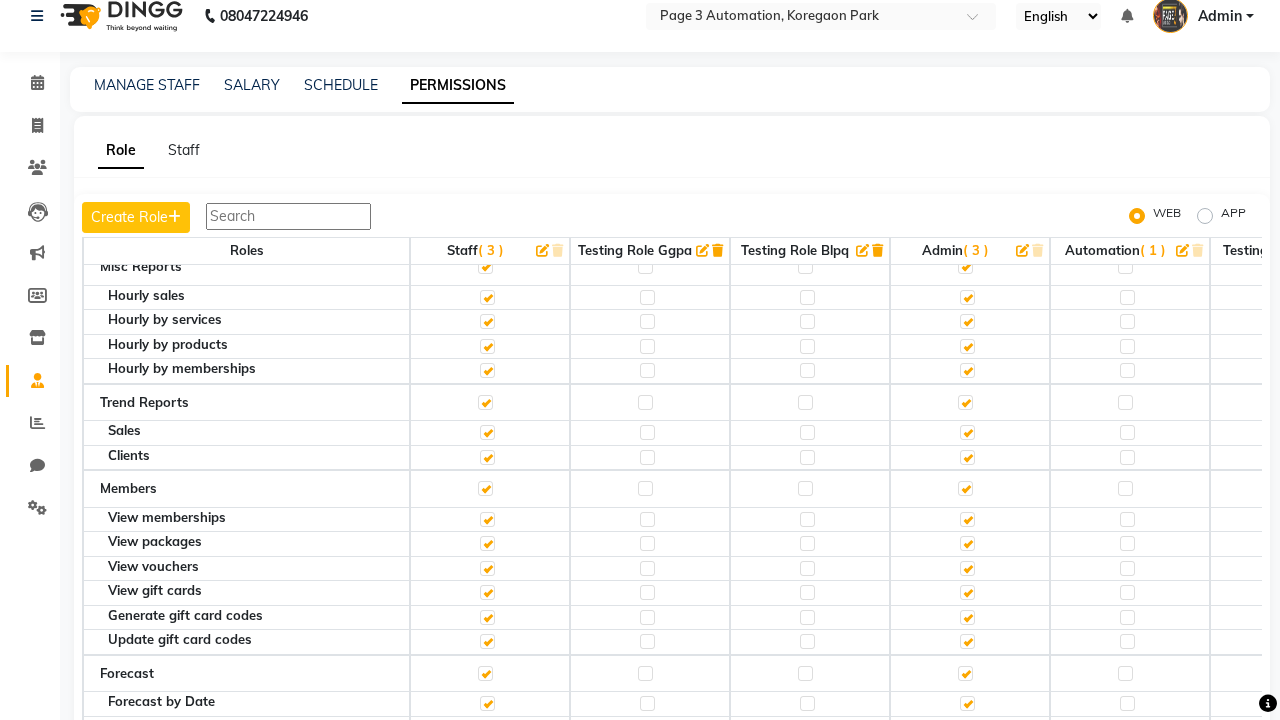 click on "Admin" at bounding box center [1220, 16] 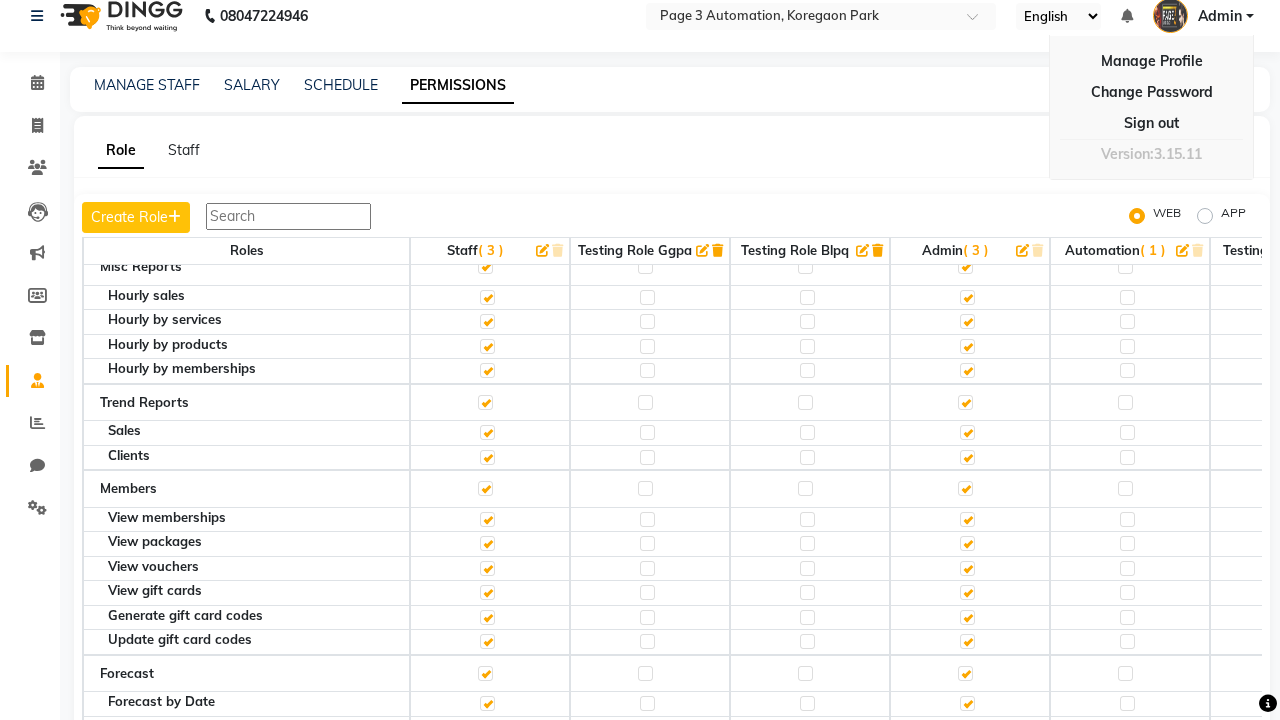 scroll, scrollTop: 19, scrollLeft: 0, axis: vertical 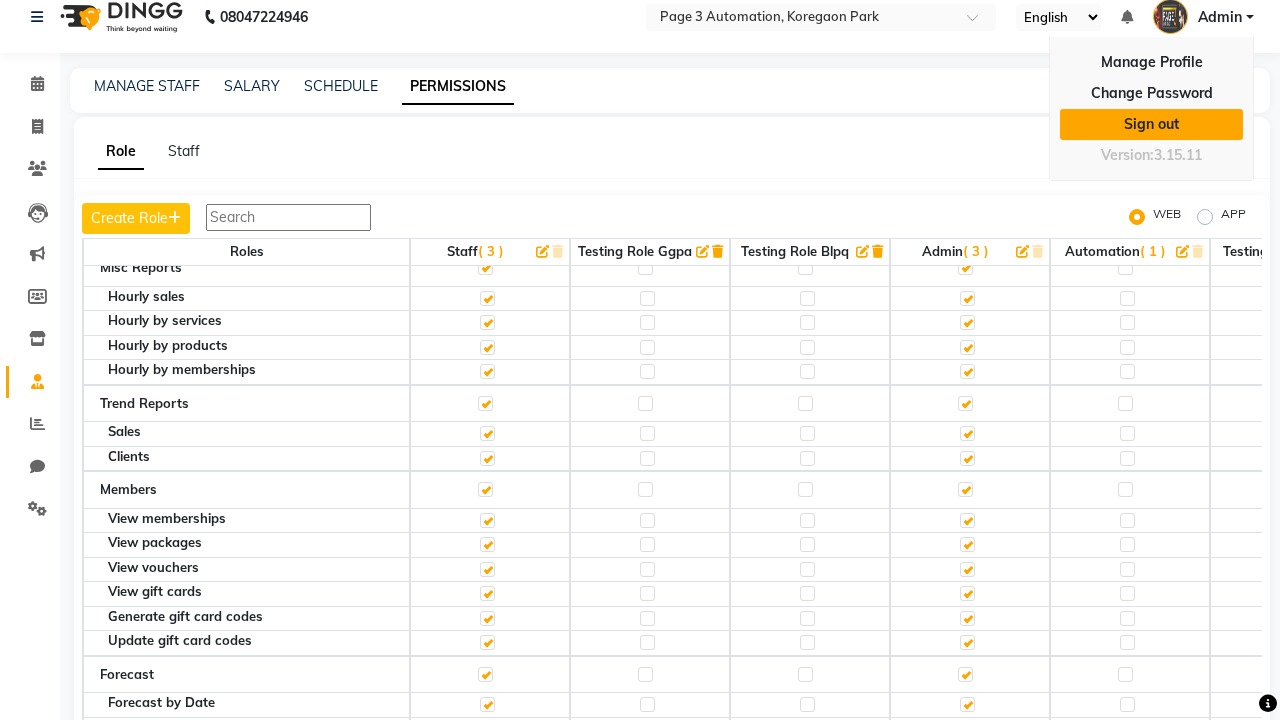 click on "Sign out" at bounding box center [1151, 124] 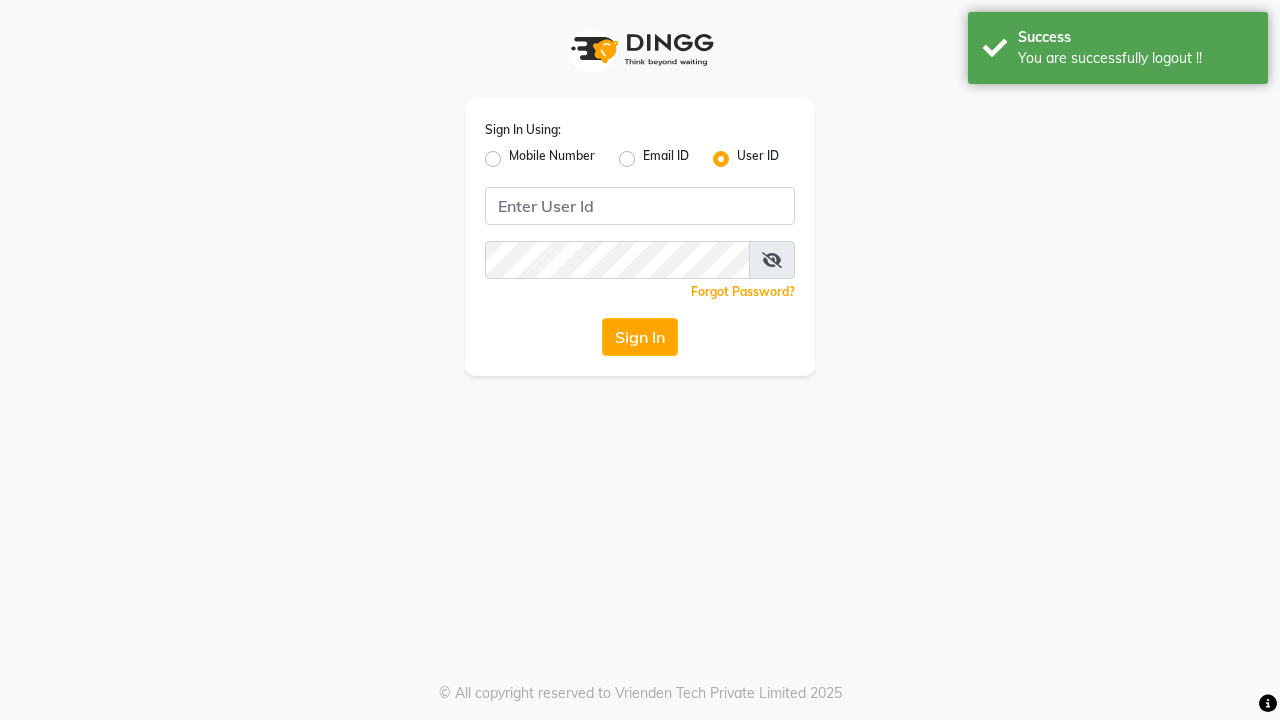 scroll, scrollTop: 0, scrollLeft: 0, axis: both 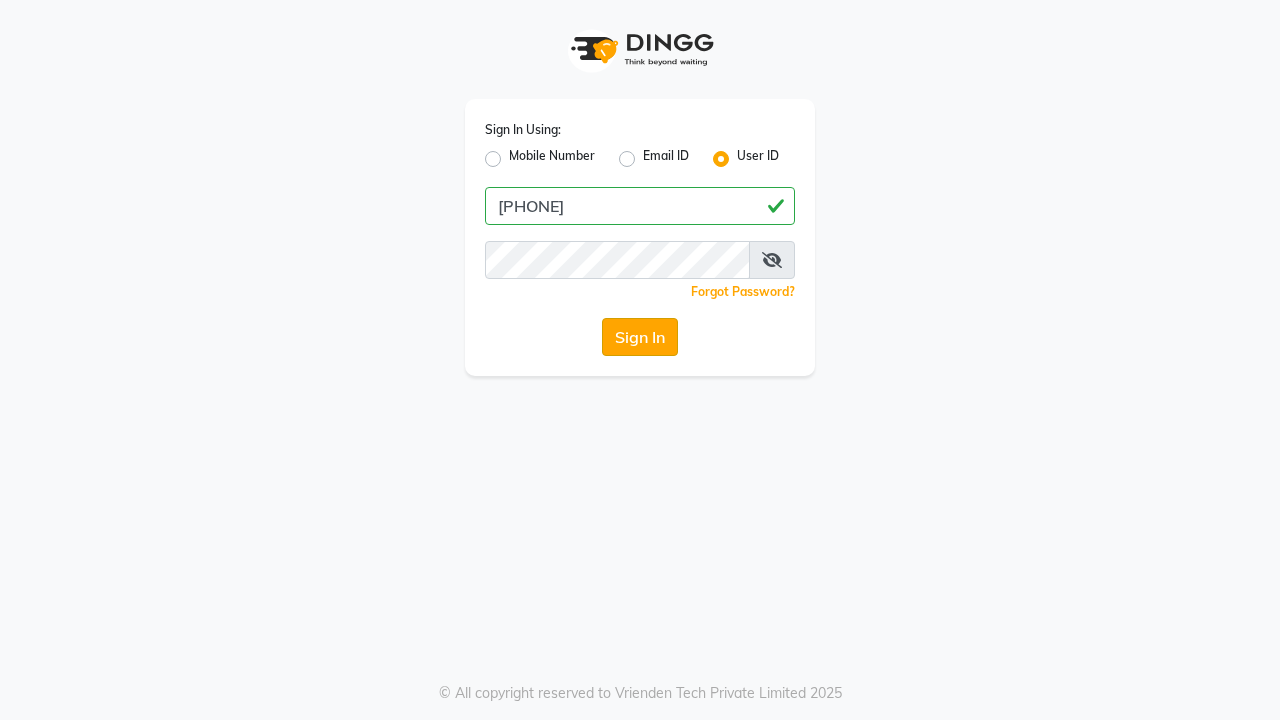 click on "Sign In" 